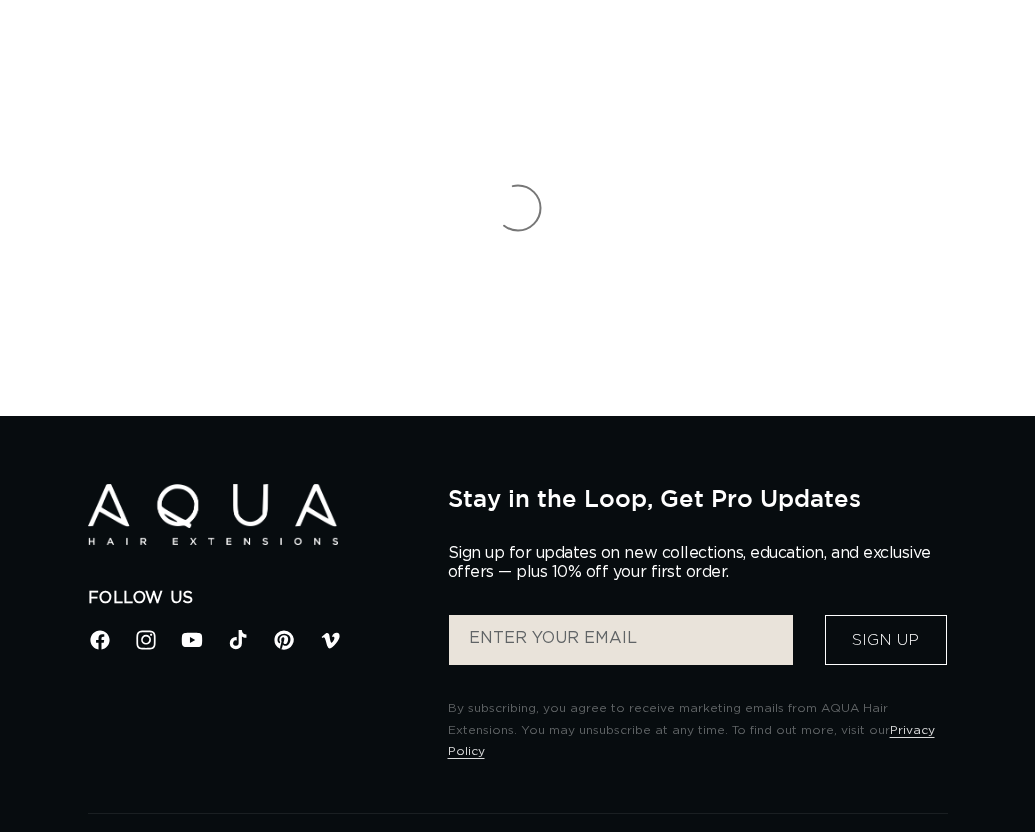 scroll, scrollTop: 0, scrollLeft: 0, axis: both 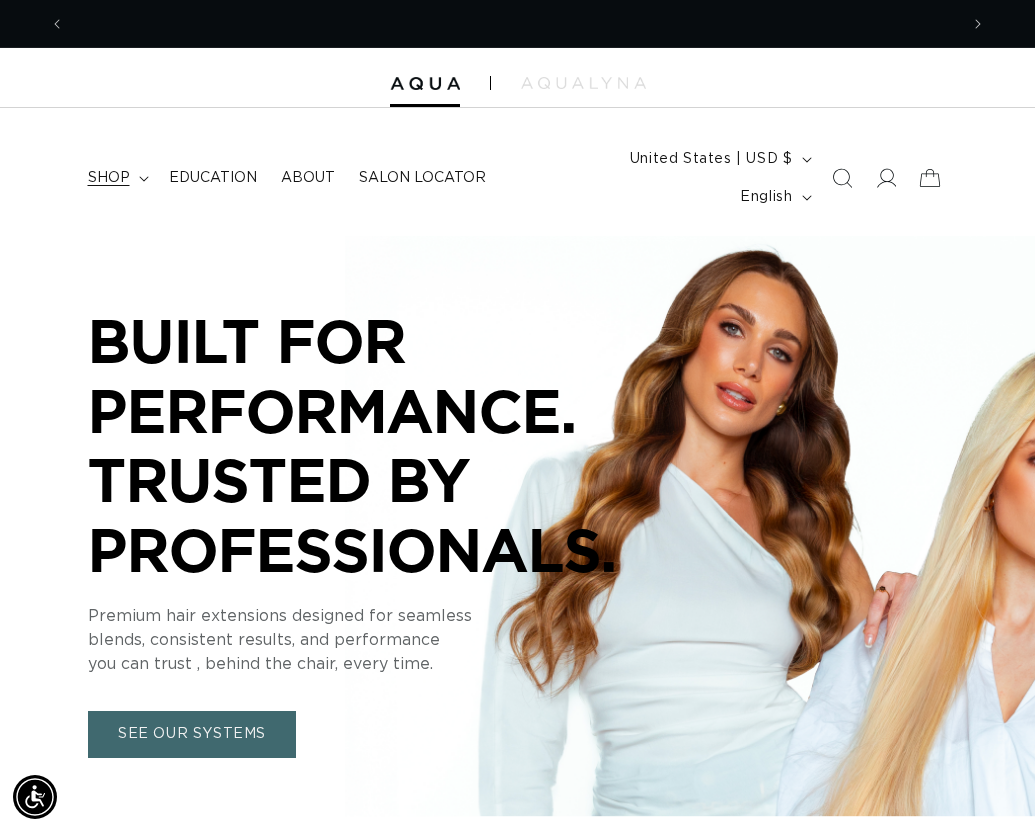 click on "shop" at bounding box center (116, 178) 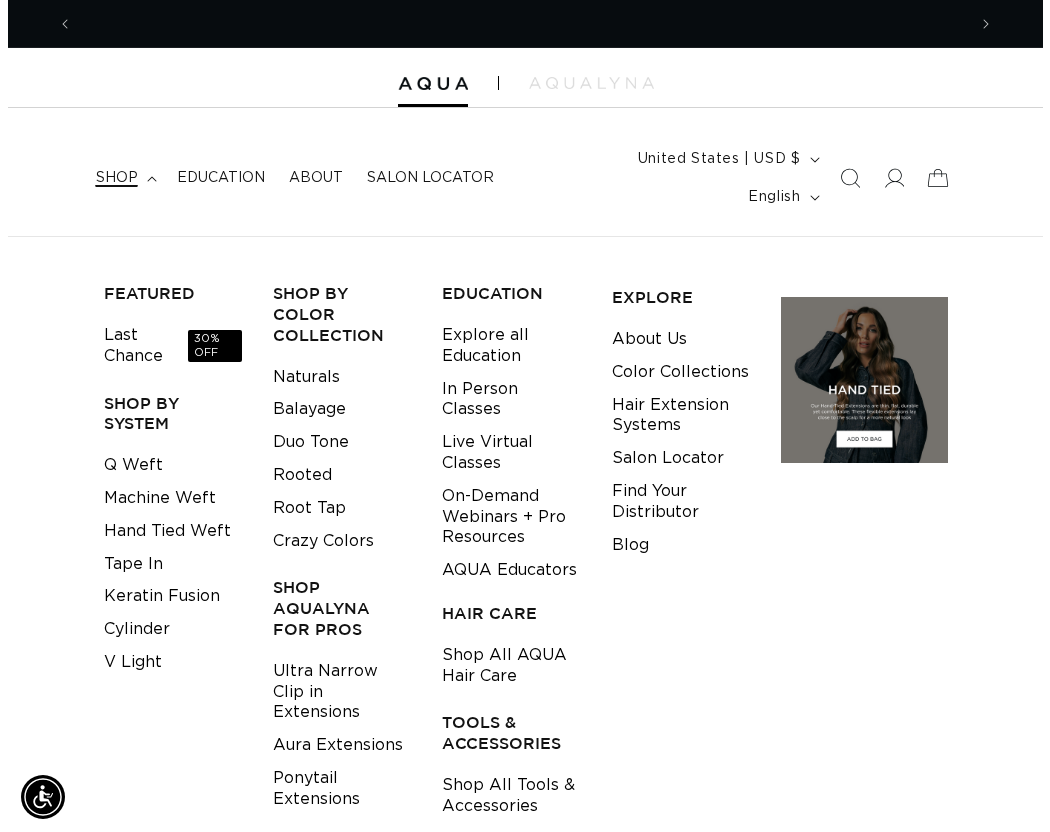 scroll, scrollTop: 0, scrollLeft: 1786, axis: horizontal 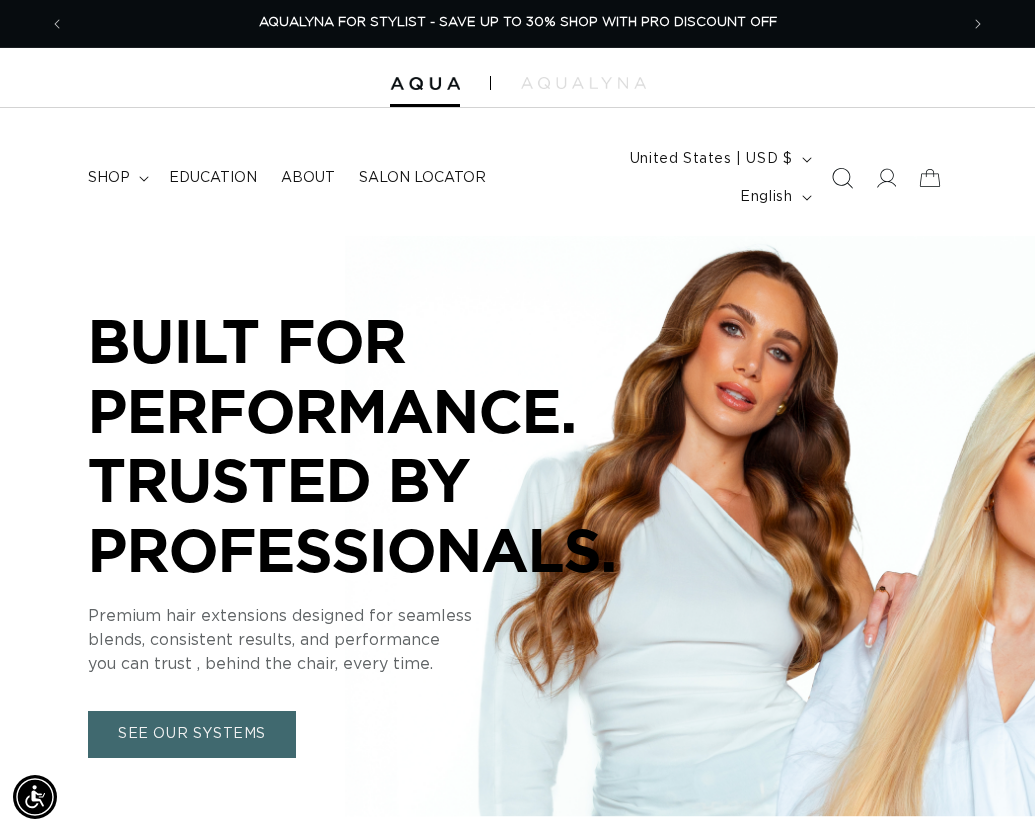click 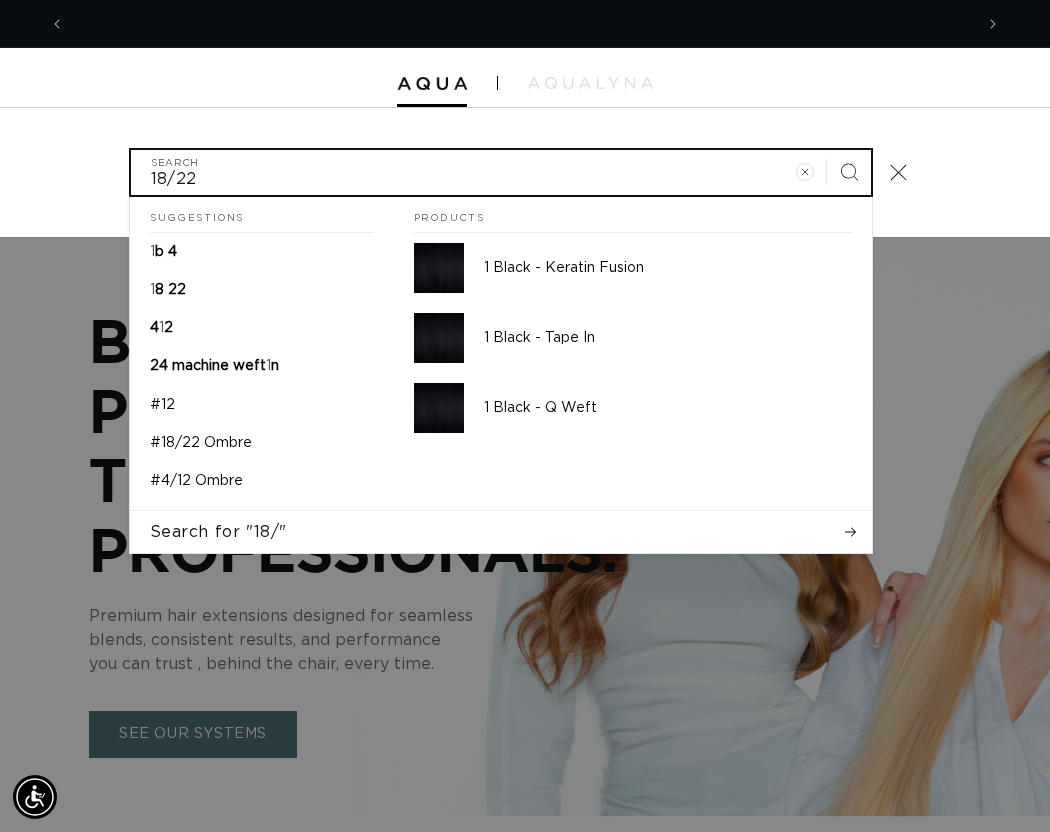 scroll, scrollTop: 0, scrollLeft: 908, axis: horizontal 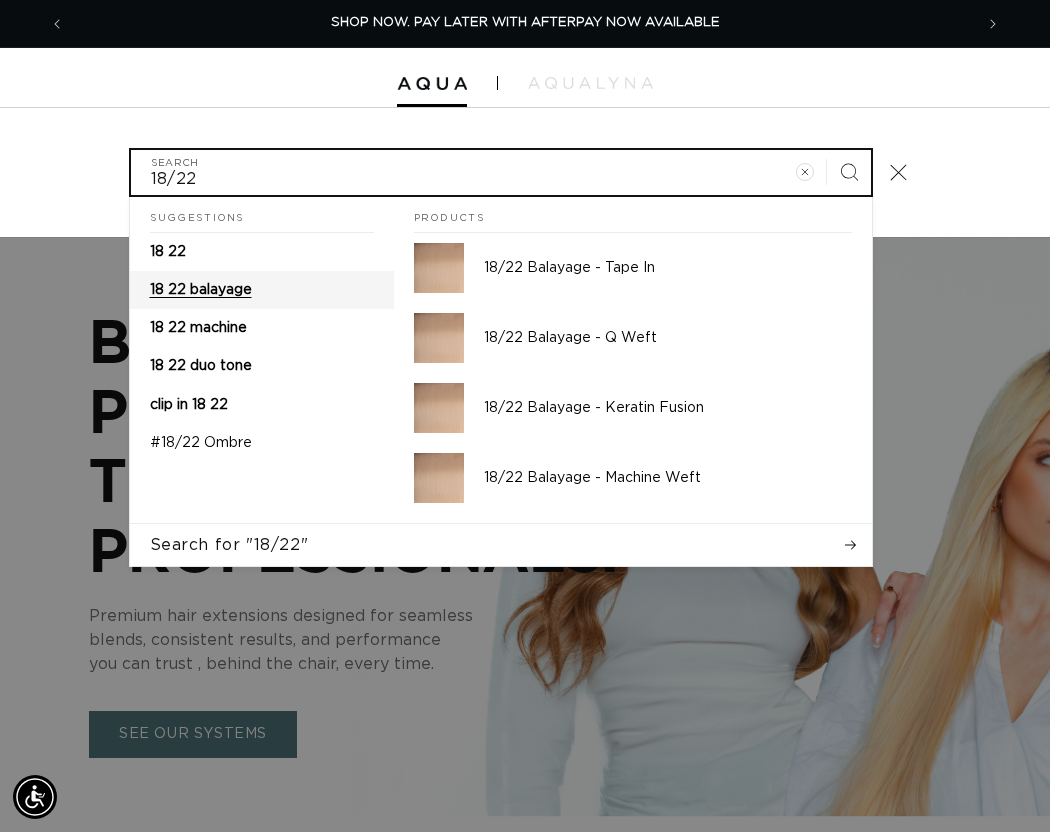 type on "18/22" 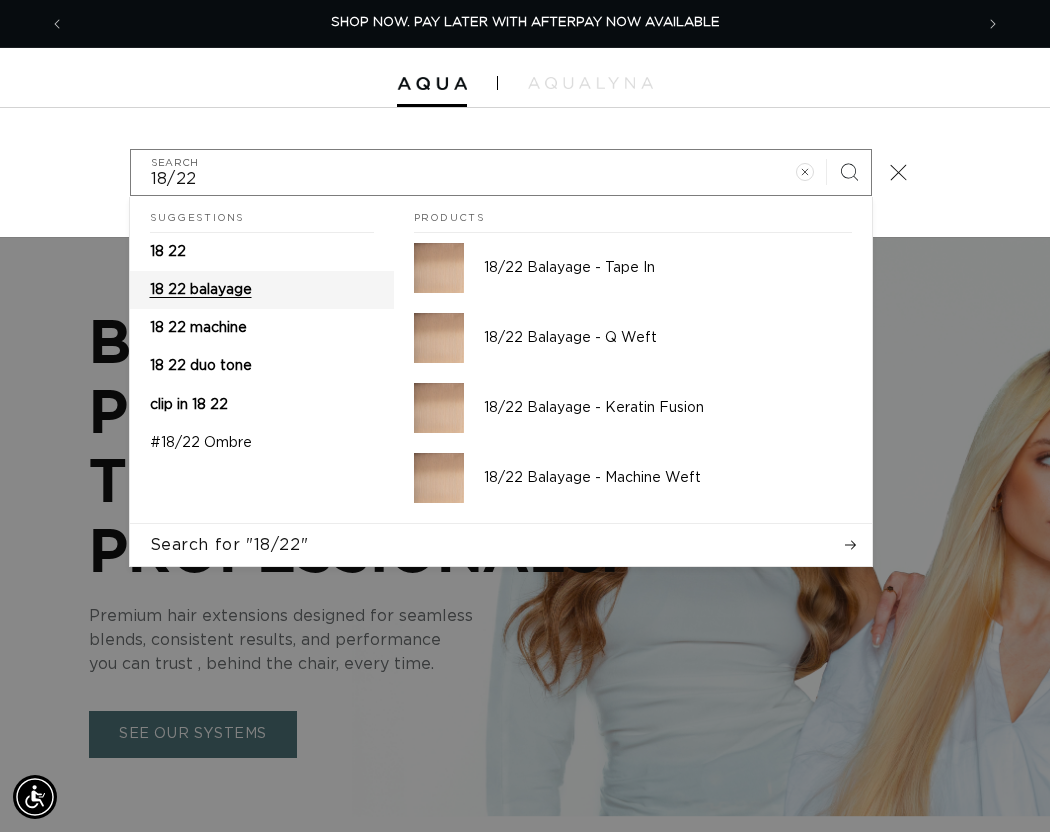 click on "18 22 balayage" at bounding box center (201, 290) 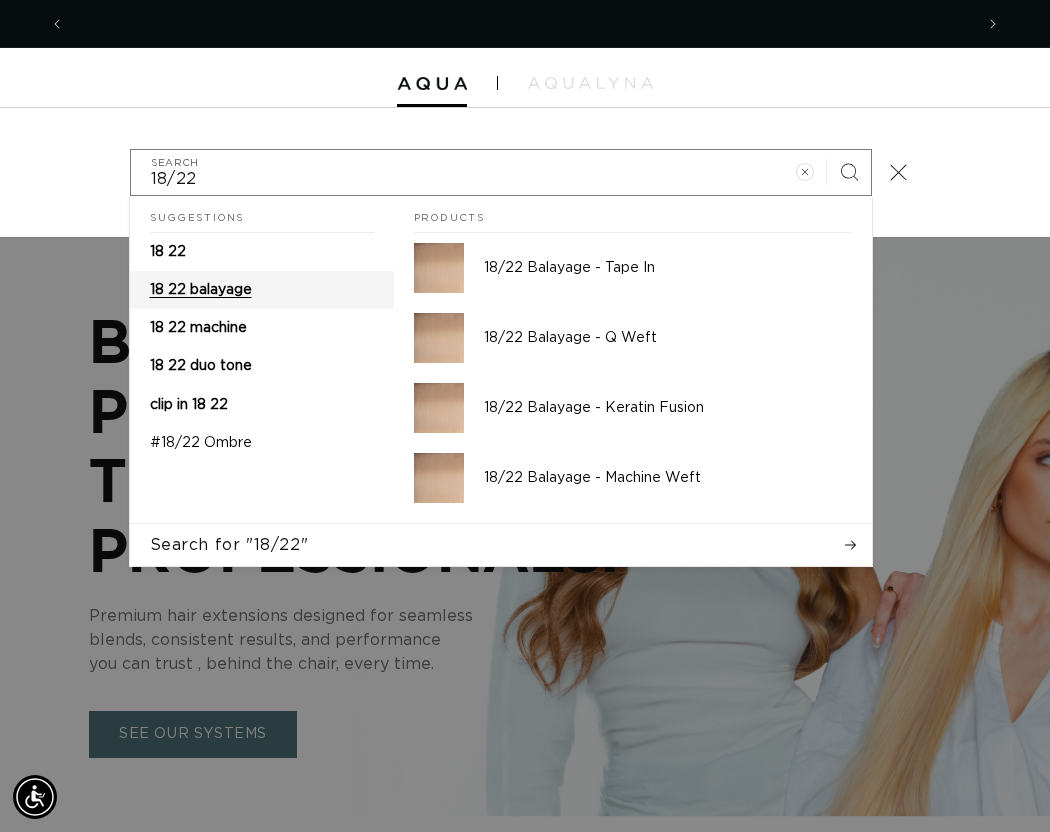 scroll, scrollTop: 0, scrollLeft: 1816, axis: horizontal 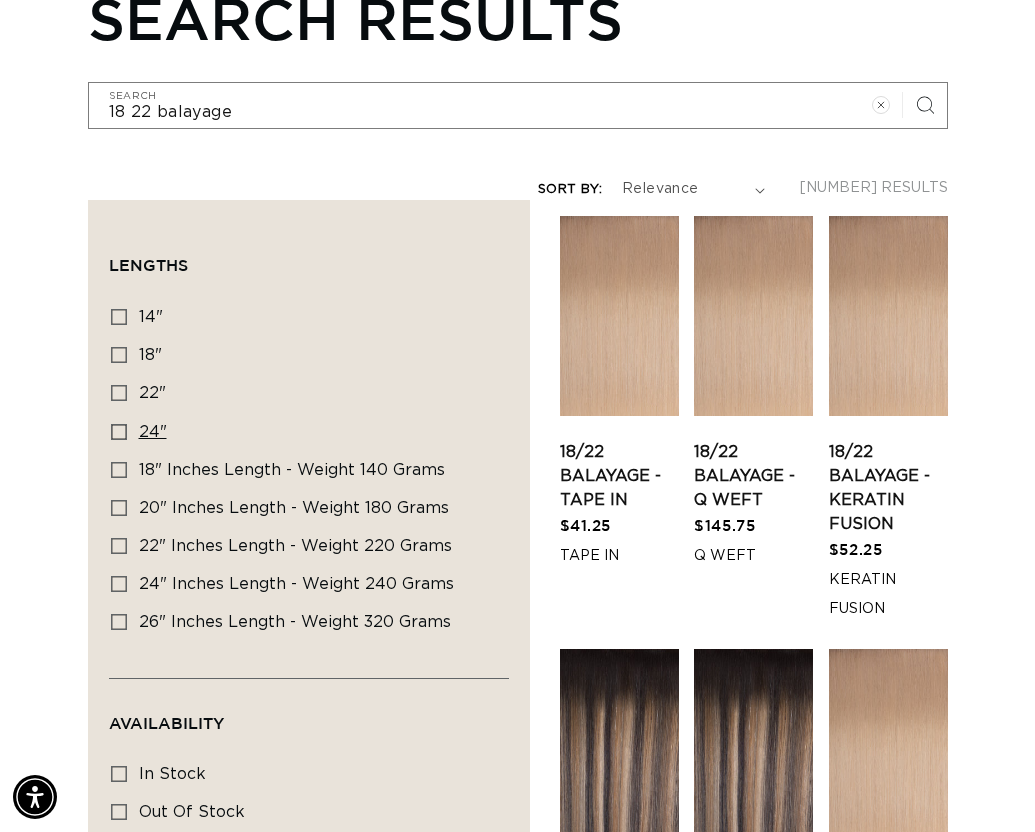 click 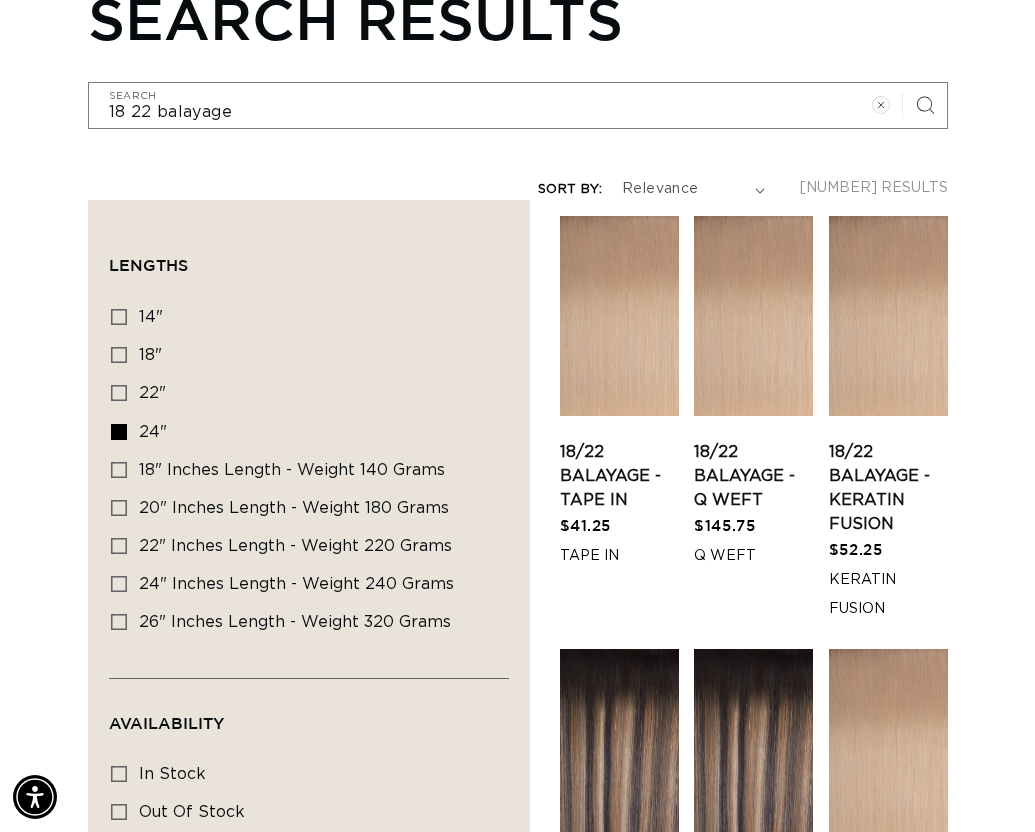 scroll, scrollTop: 0, scrollLeft: 893, axis: horizontal 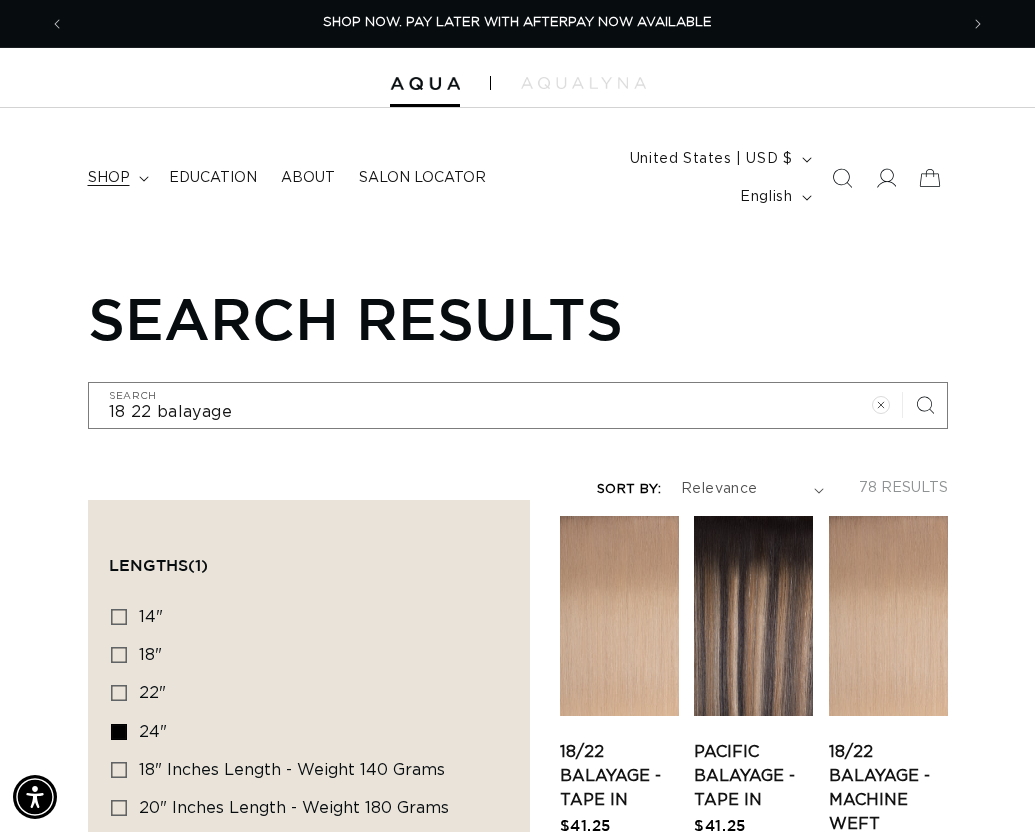 click on "shop" at bounding box center (116, 178) 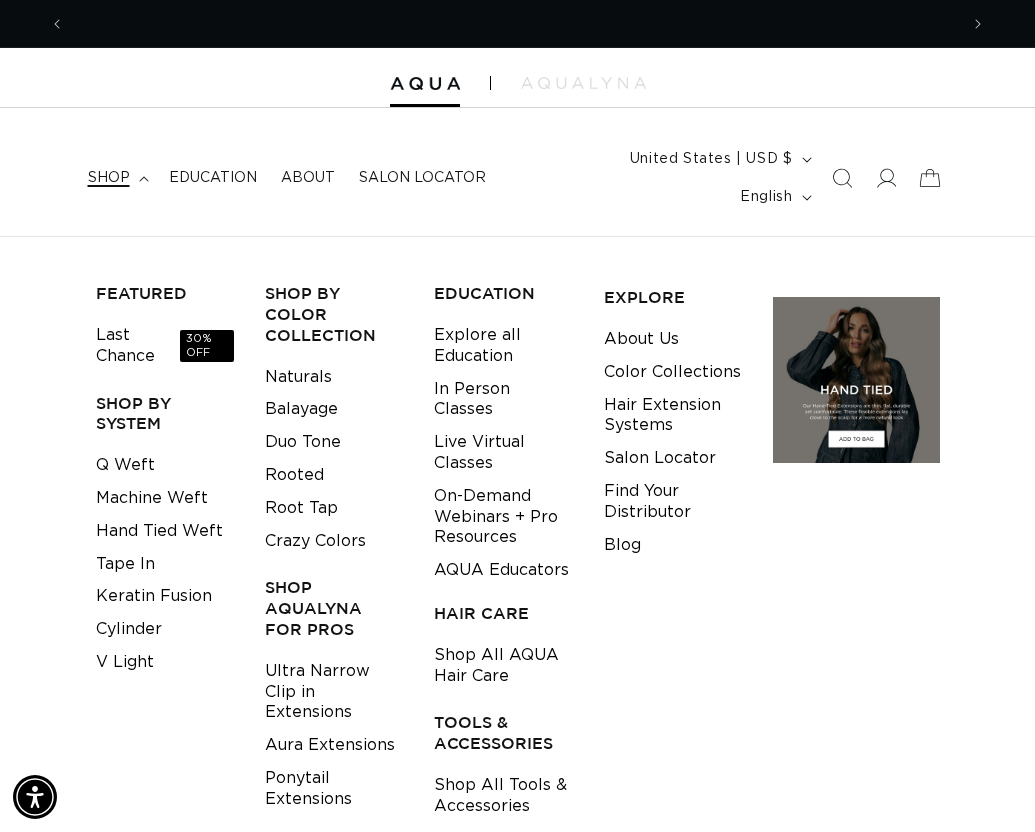scroll, scrollTop: 0, scrollLeft: 1786, axis: horizontal 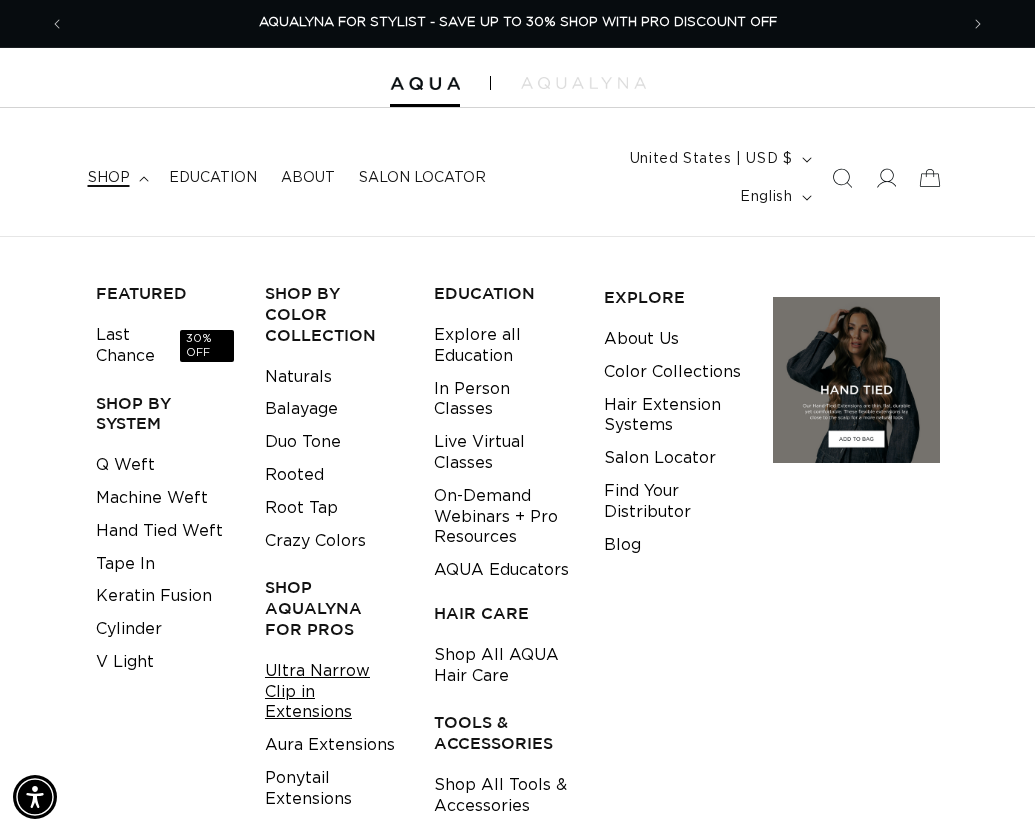 click on "Ultra Narrow Clip in Extensions" at bounding box center (334, 692) 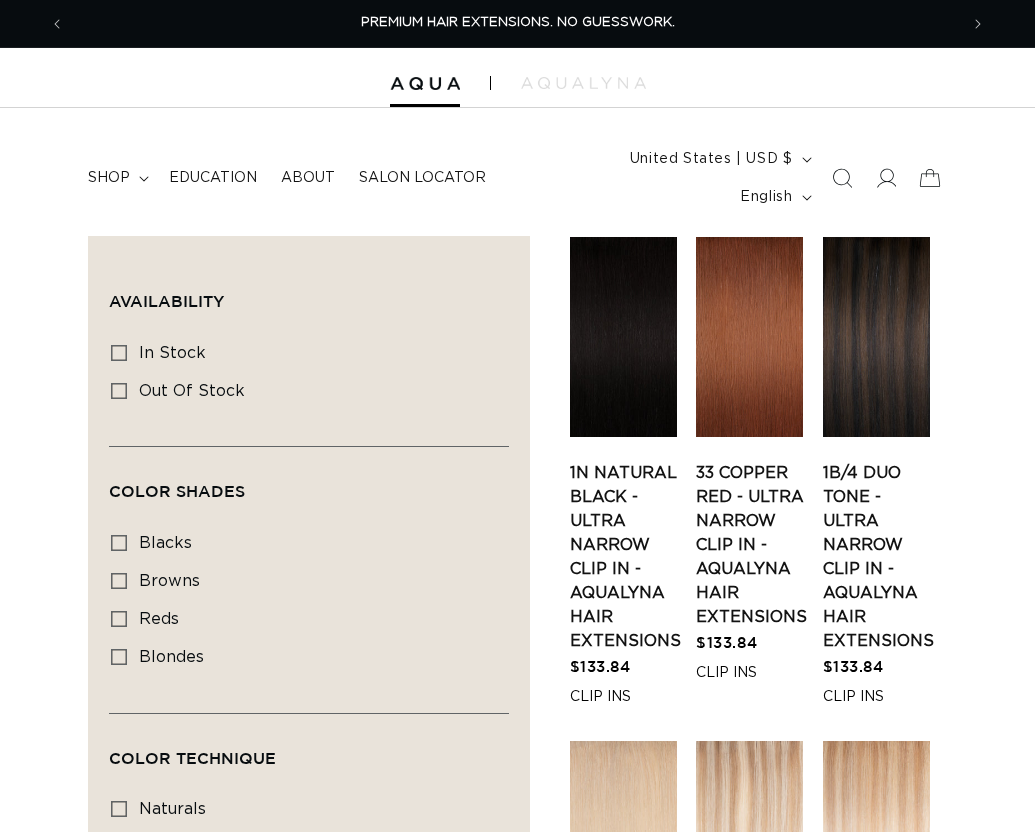 scroll, scrollTop: 0, scrollLeft: 0, axis: both 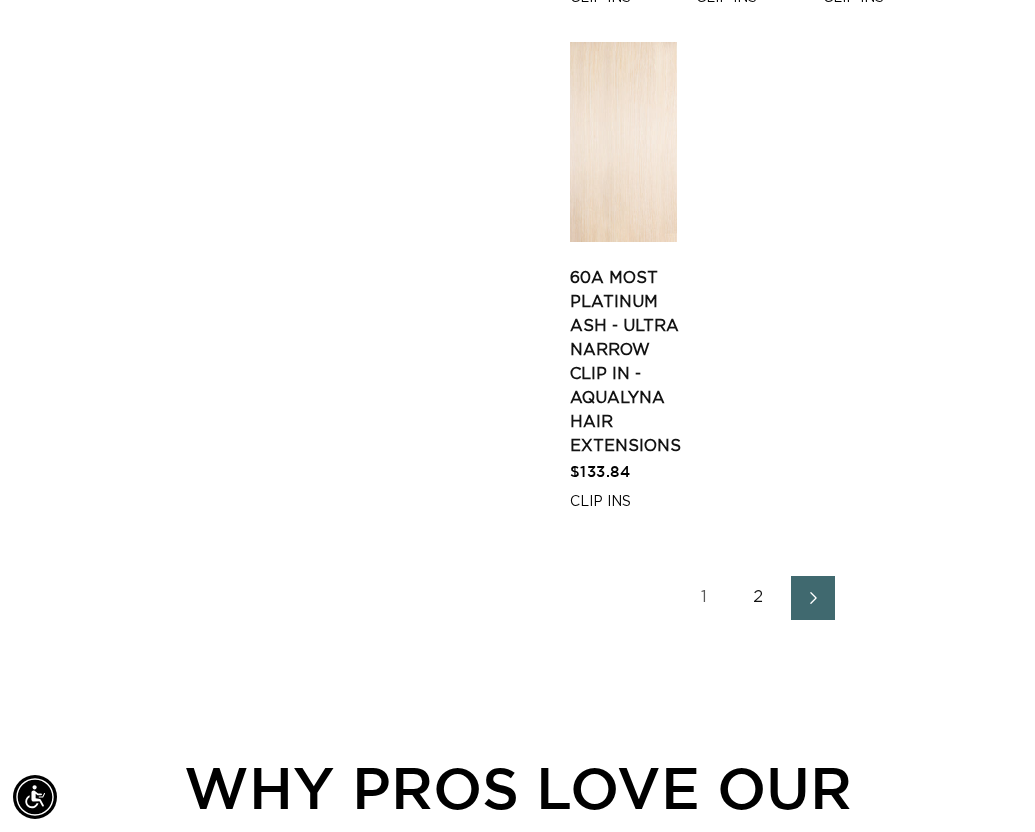 click on "2" at bounding box center [759, 598] 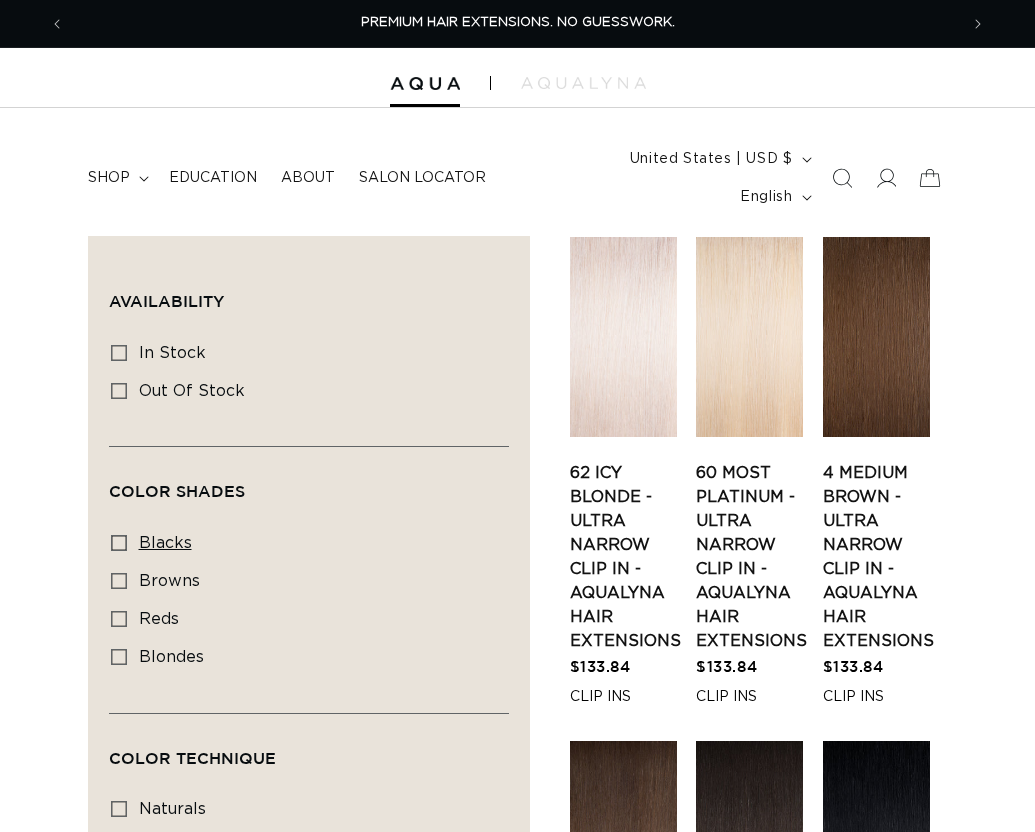 scroll, scrollTop: 0, scrollLeft: 0, axis: both 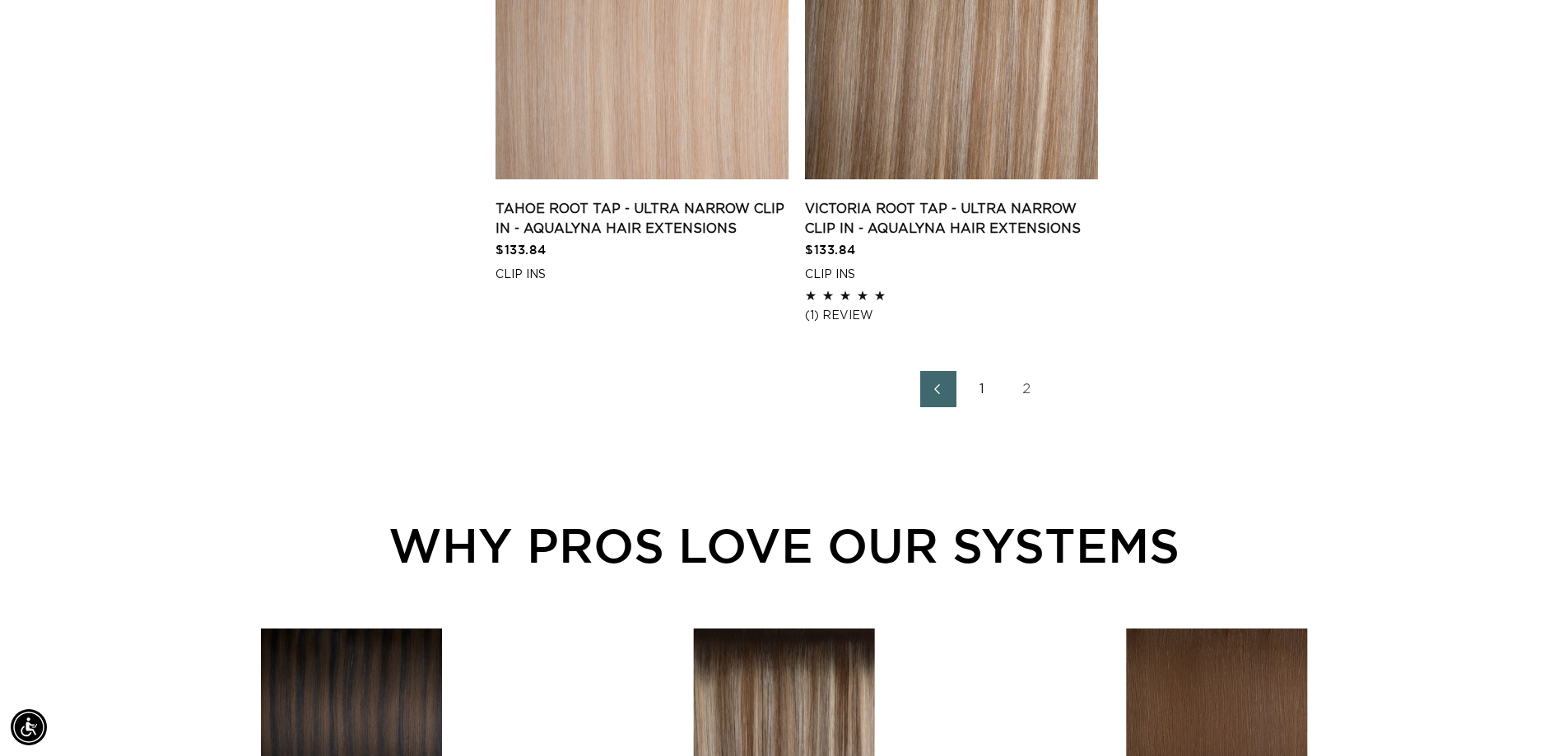 click on "1" at bounding box center [983, 389] 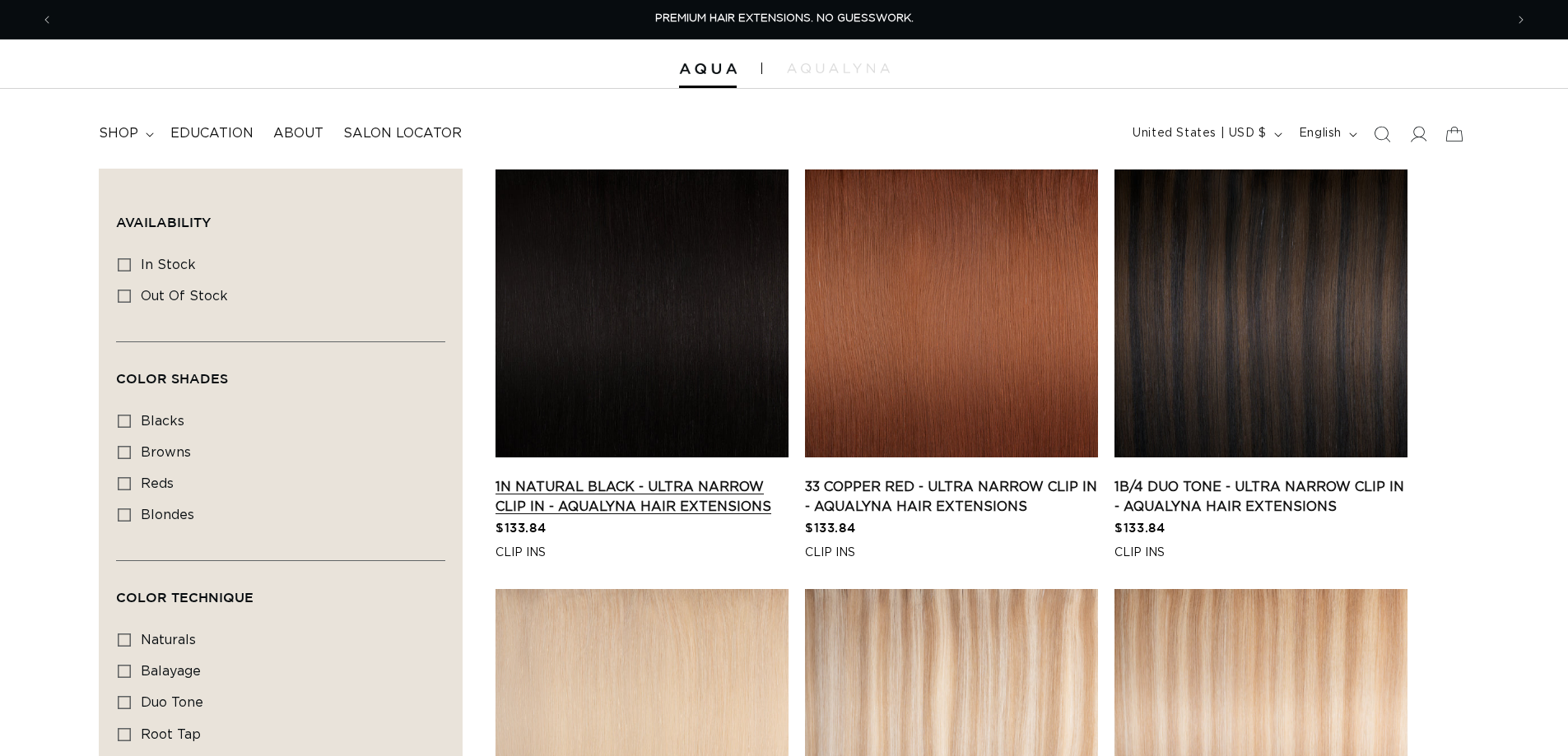 scroll, scrollTop: 0, scrollLeft: 0, axis: both 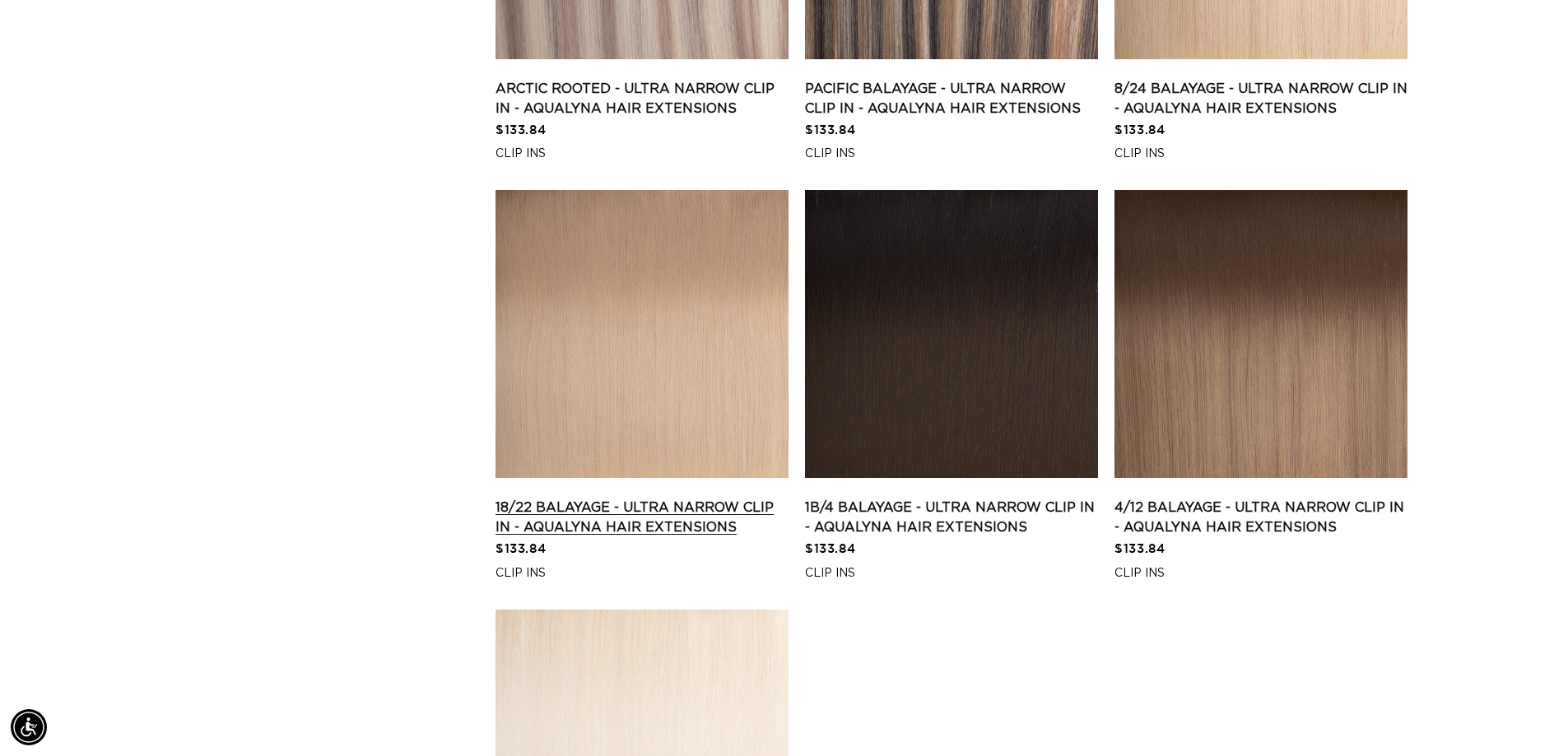 click on "18/22 Balayage - Ultra Narrow Clip In - AquaLyna Hair Extensions" at bounding box center (642, 517) 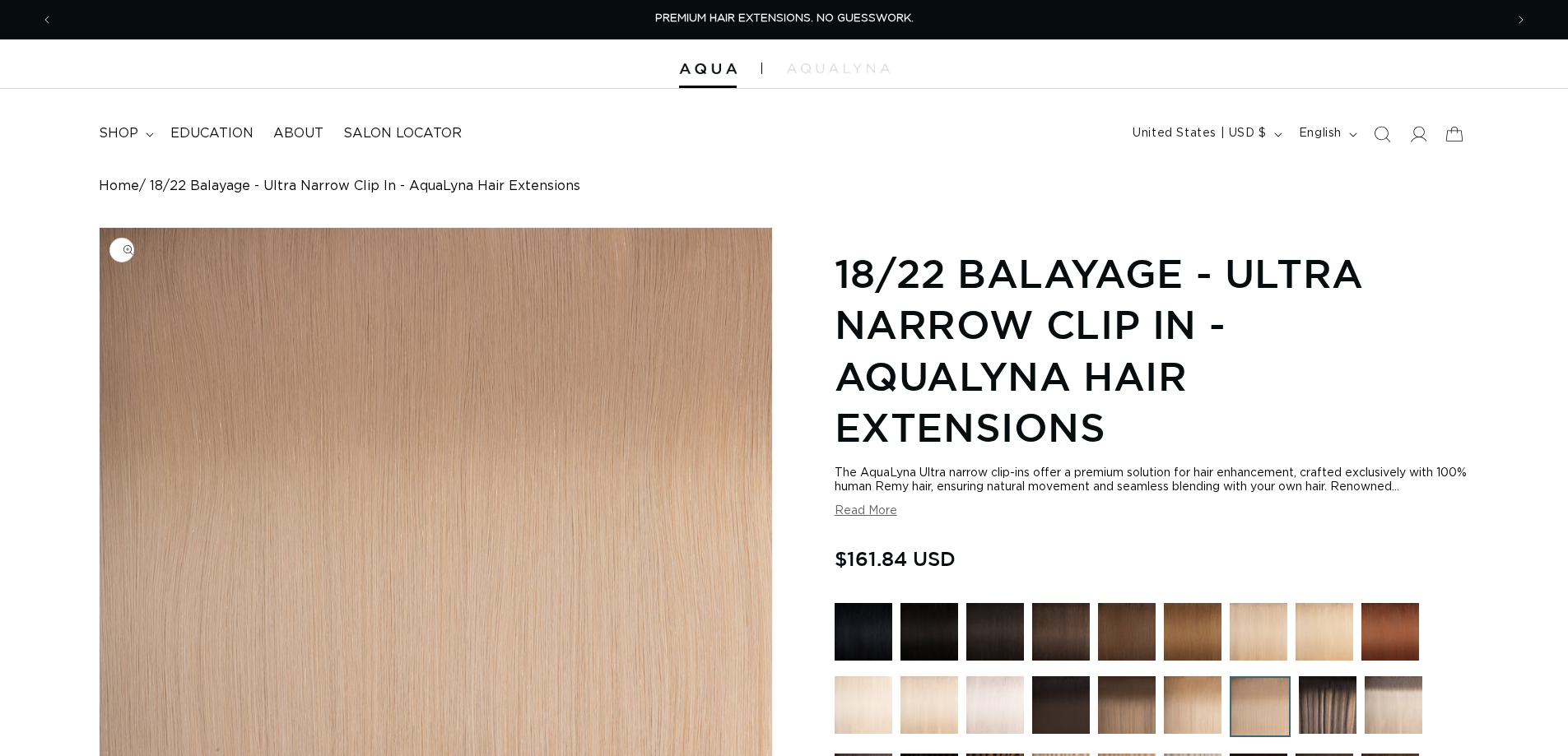 scroll, scrollTop: 0, scrollLeft: 0, axis: both 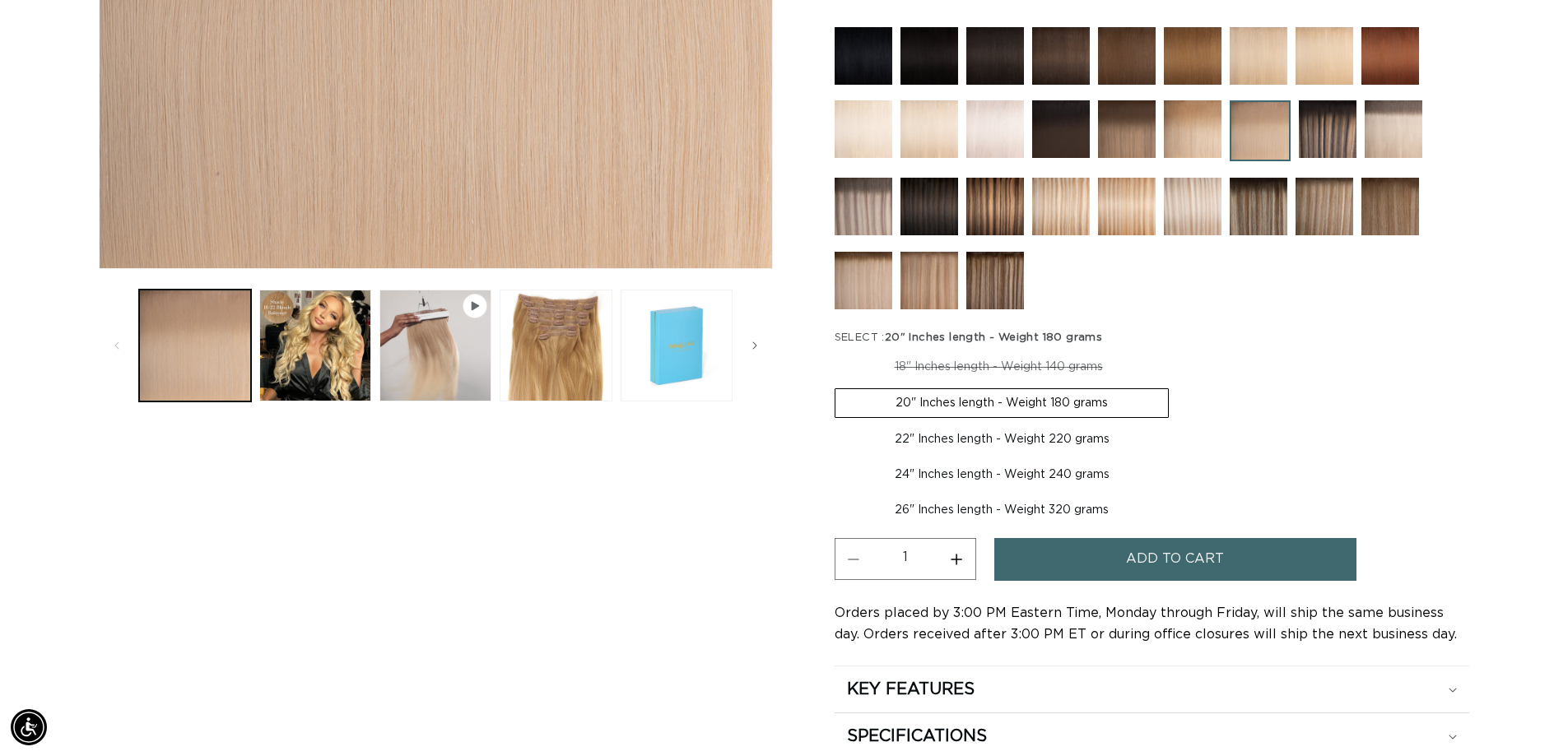 click on "24" Inches length - Weight 240 grams Variant sold out or unavailable" at bounding box center (1002, 475) 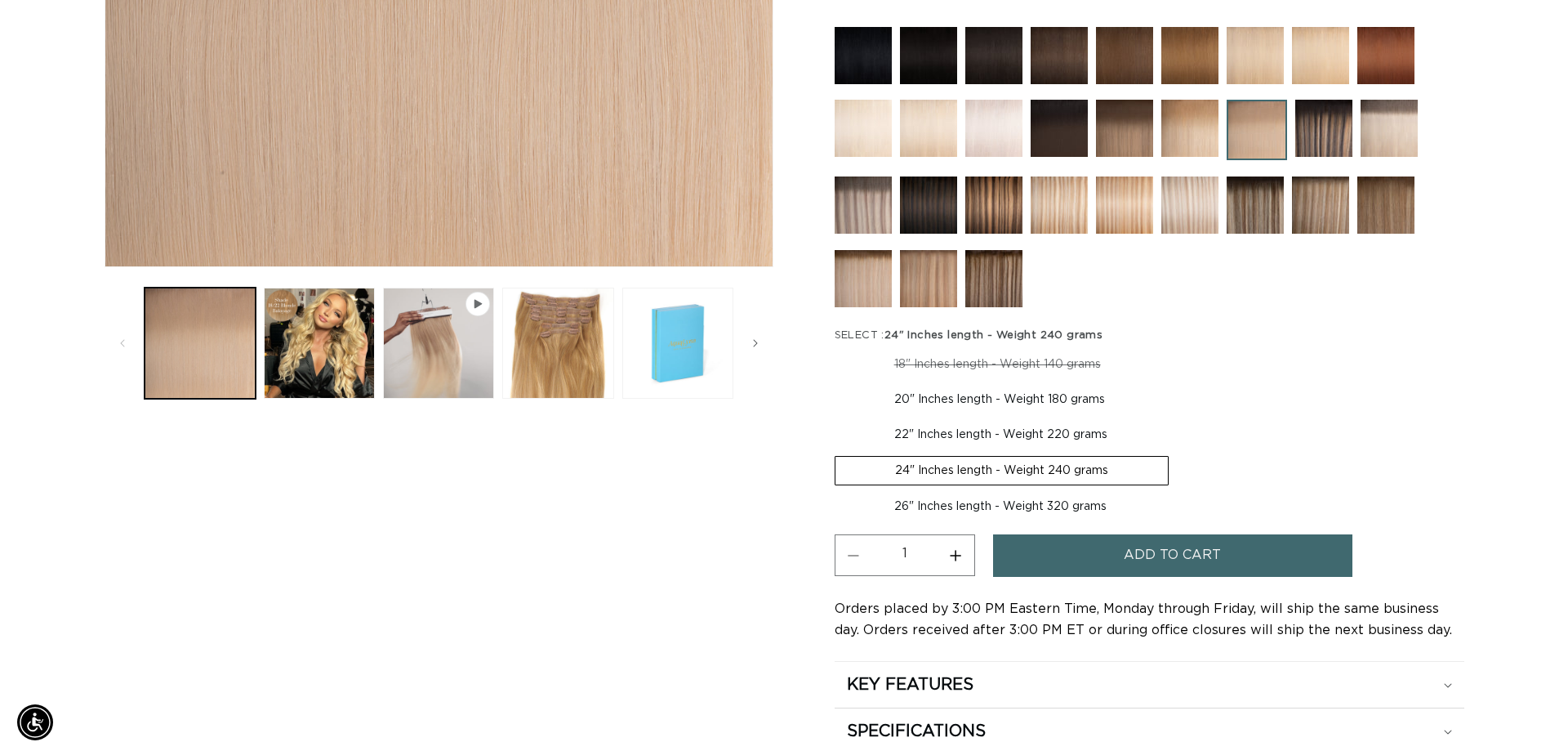 scroll, scrollTop: 0, scrollLeft: 1440, axis: horizontal 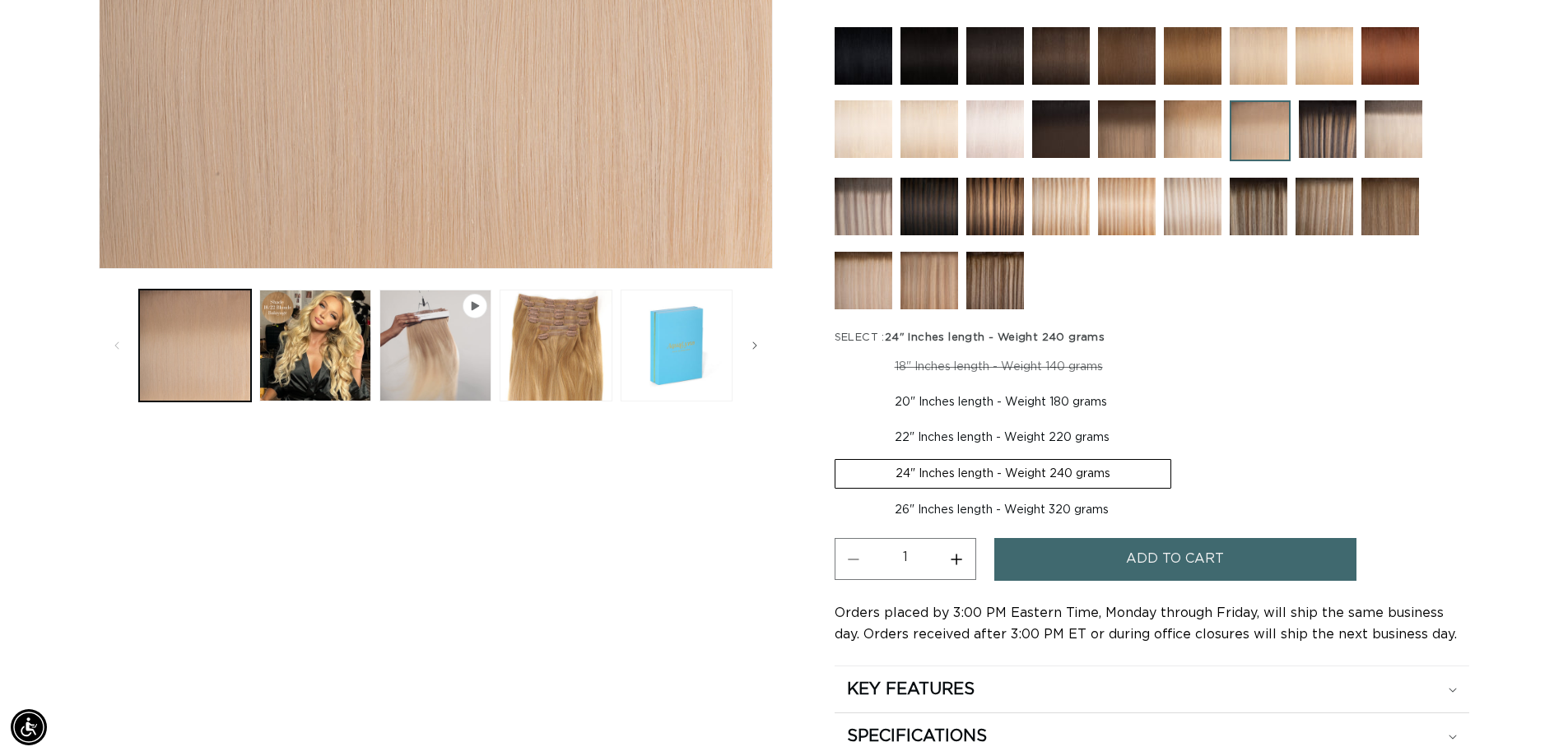 click on "Add to cart" at bounding box center (1175, 559) 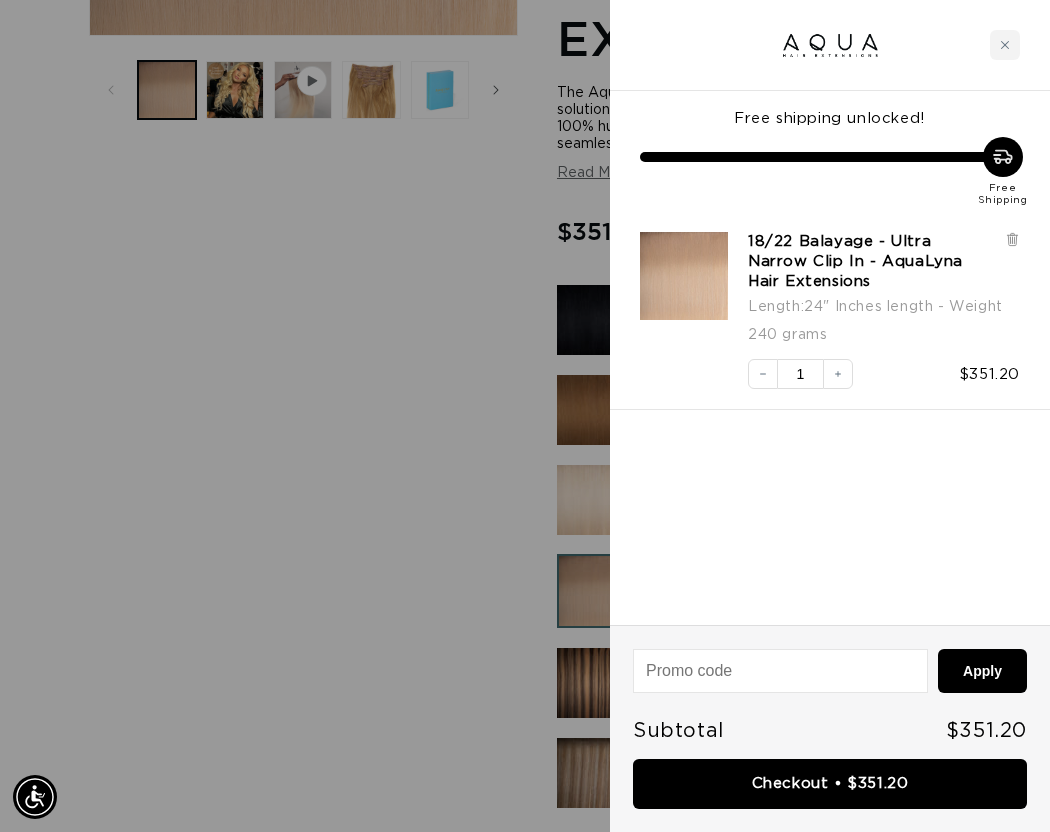 scroll, scrollTop: 0, scrollLeft: 908, axis: horizontal 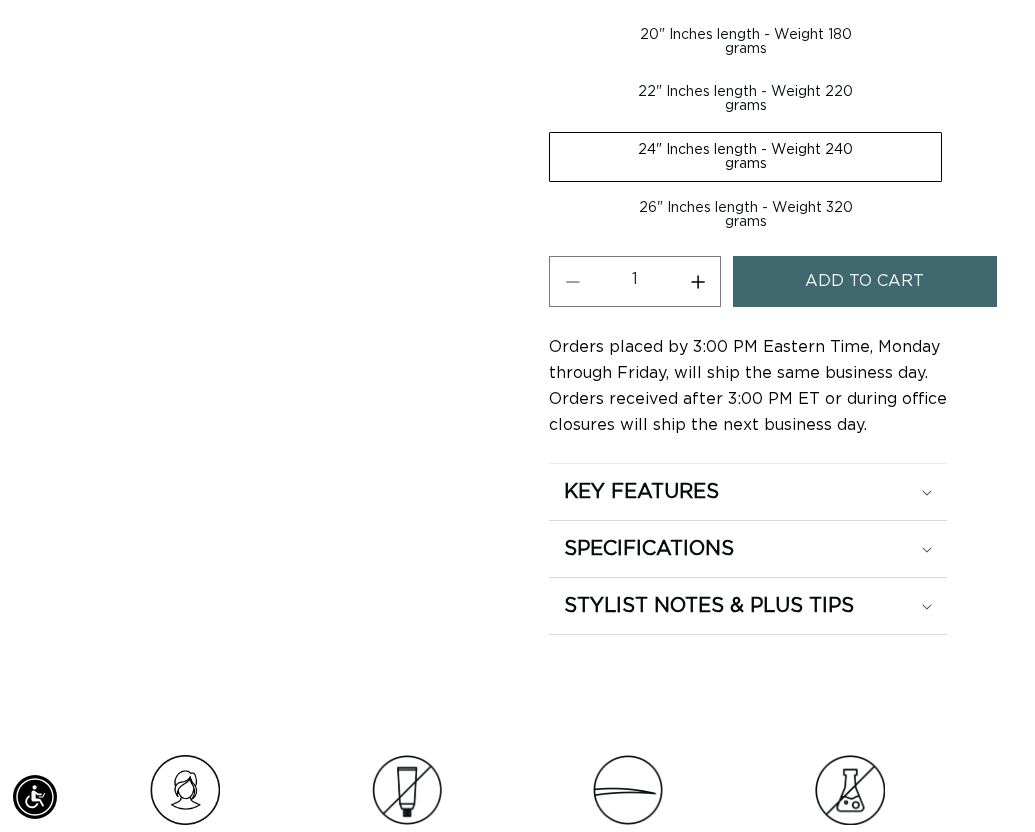 click on "Add to cart" at bounding box center [864, 281] 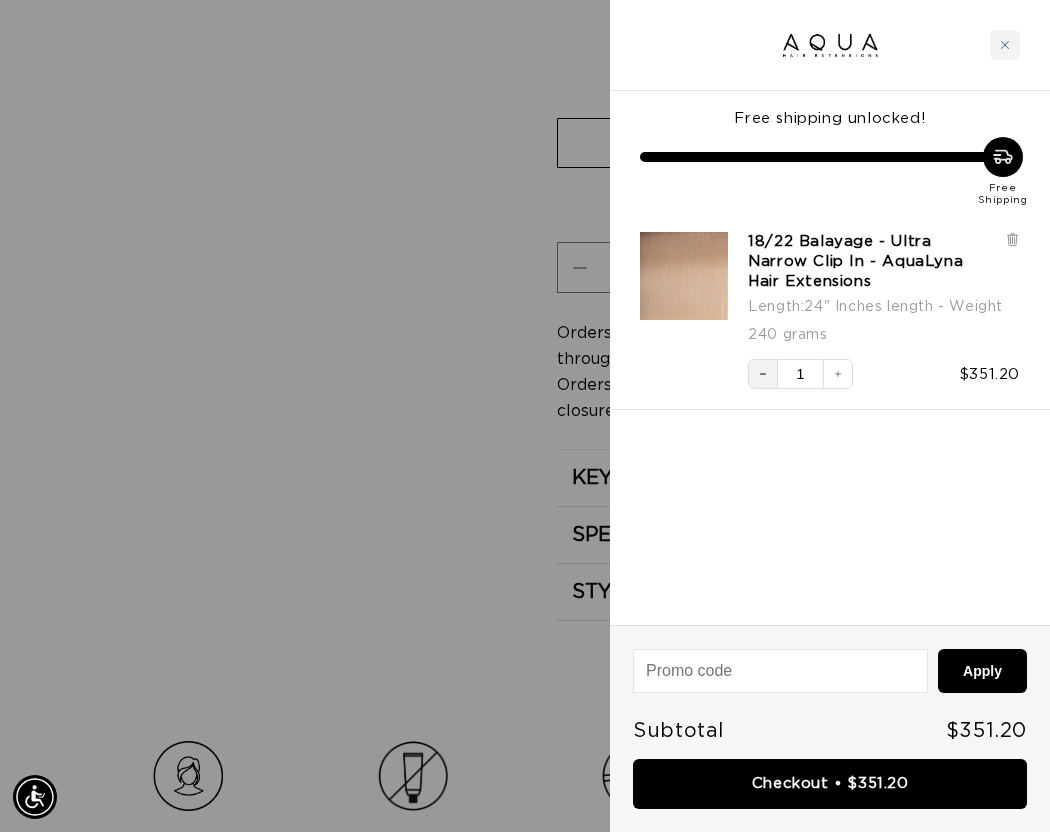 scroll, scrollTop: 0, scrollLeft: 0, axis: both 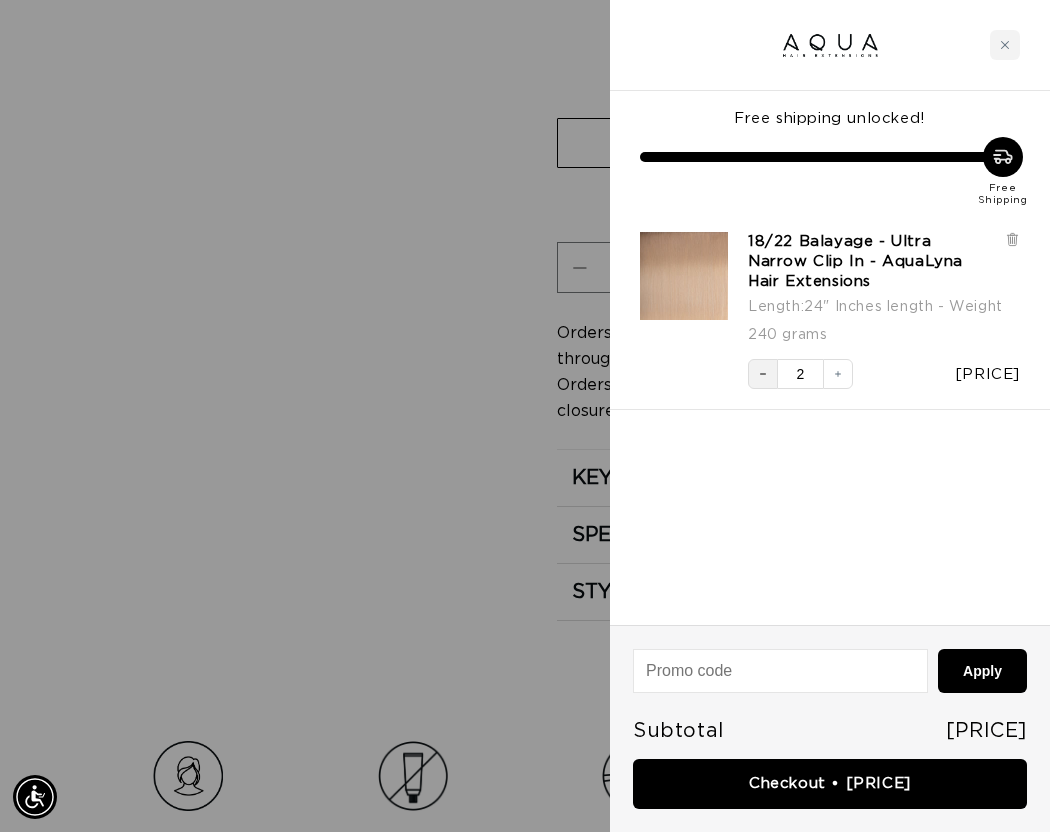 click 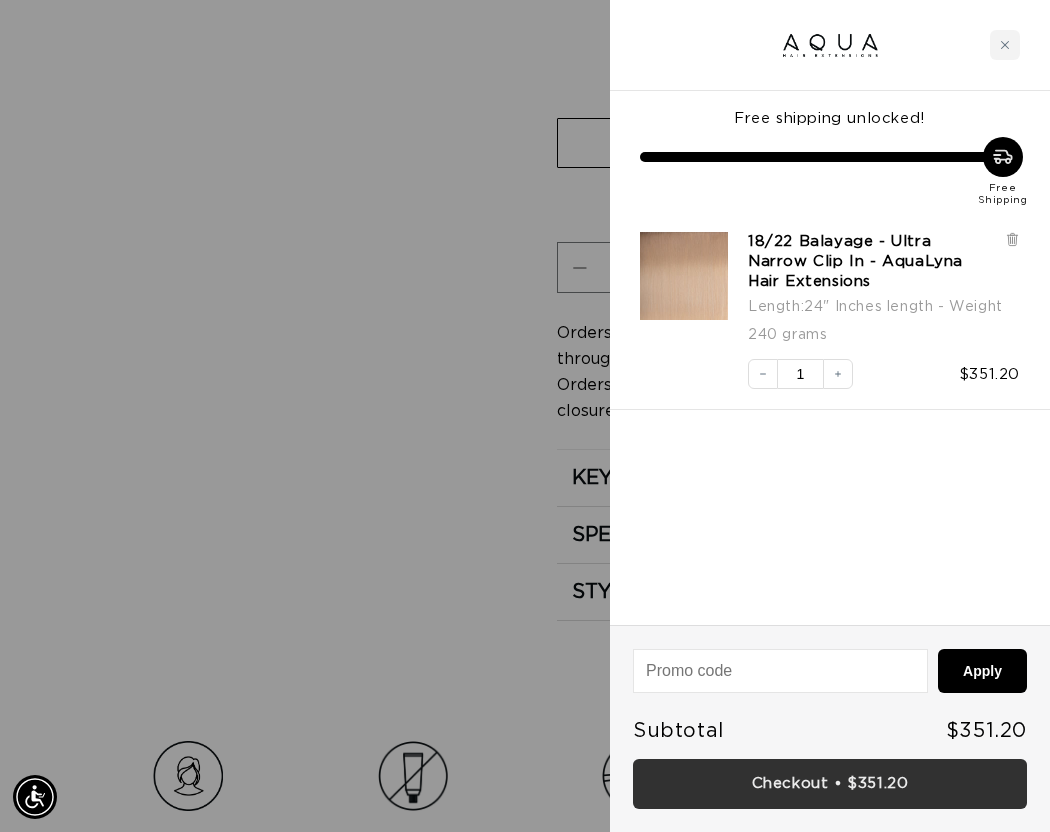 scroll, scrollTop: 0, scrollLeft: 0, axis: both 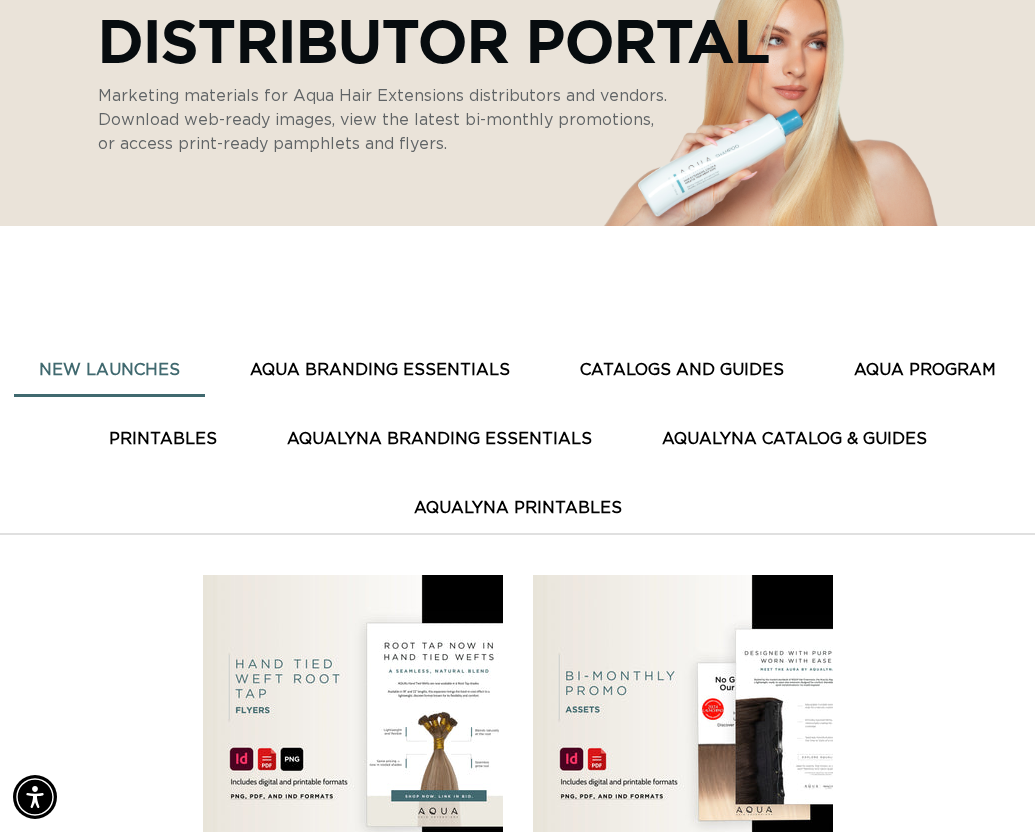 click on "AquaLyna Catalog & Guides" at bounding box center (794, 439) 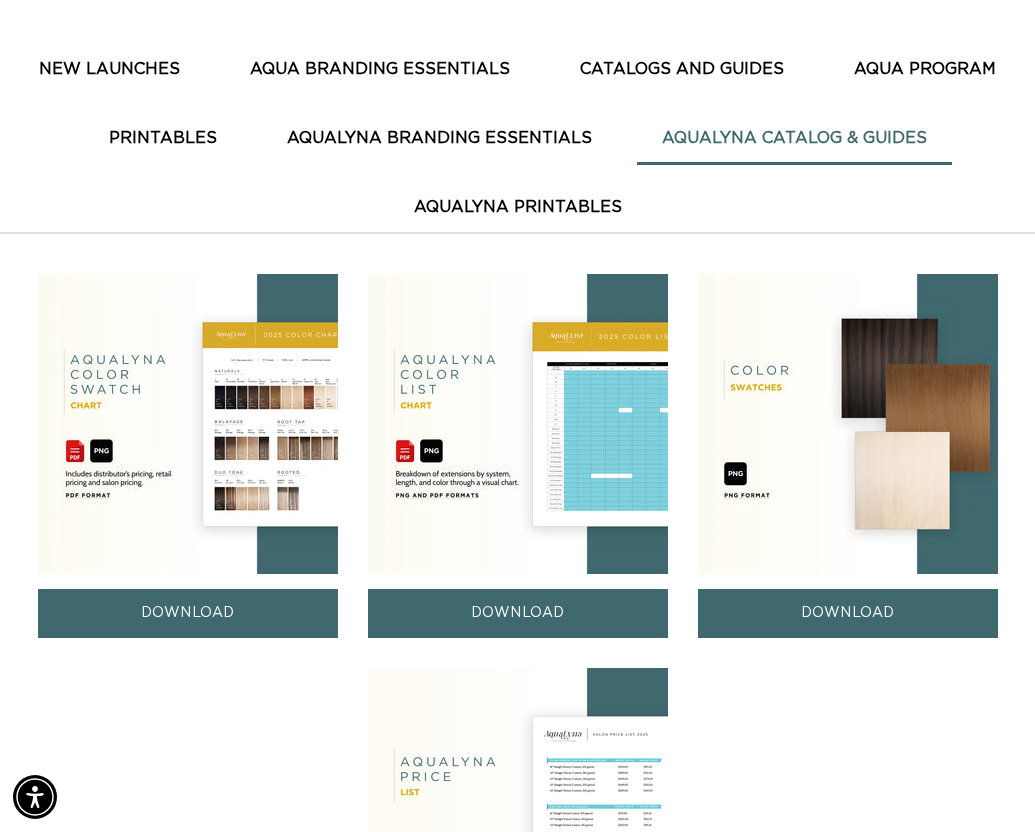 scroll, scrollTop: 700, scrollLeft: 0, axis: vertical 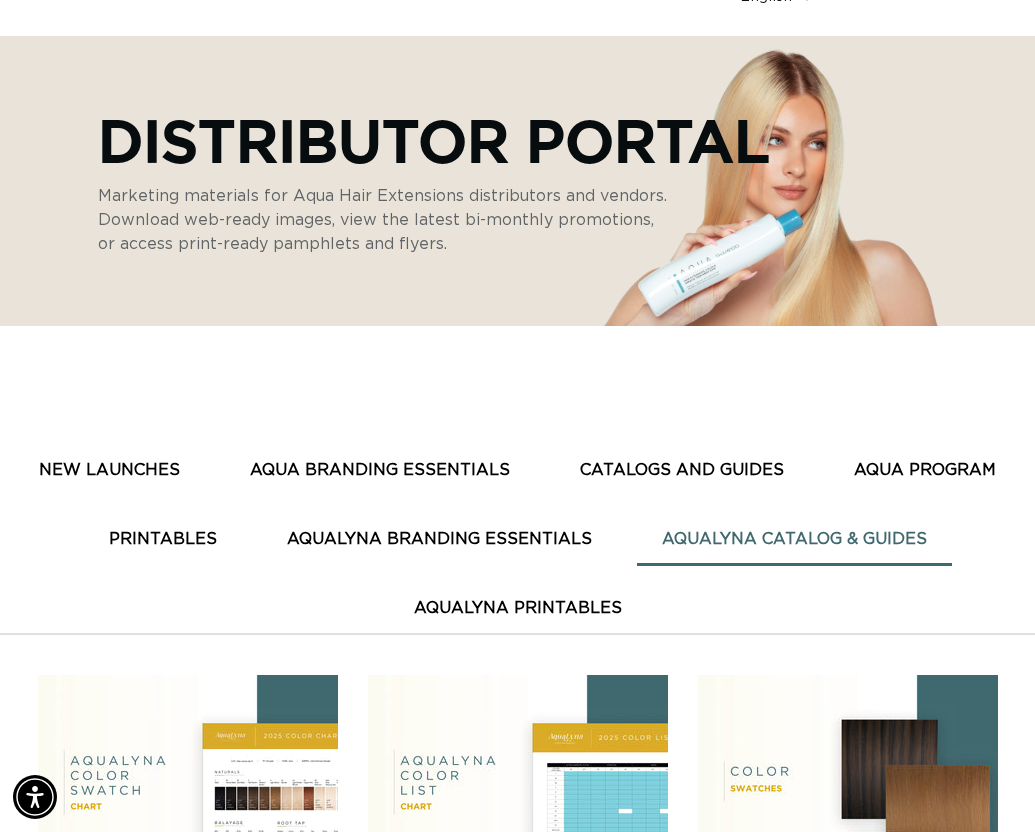 click on "PRINTABLES" at bounding box center [163, 539] 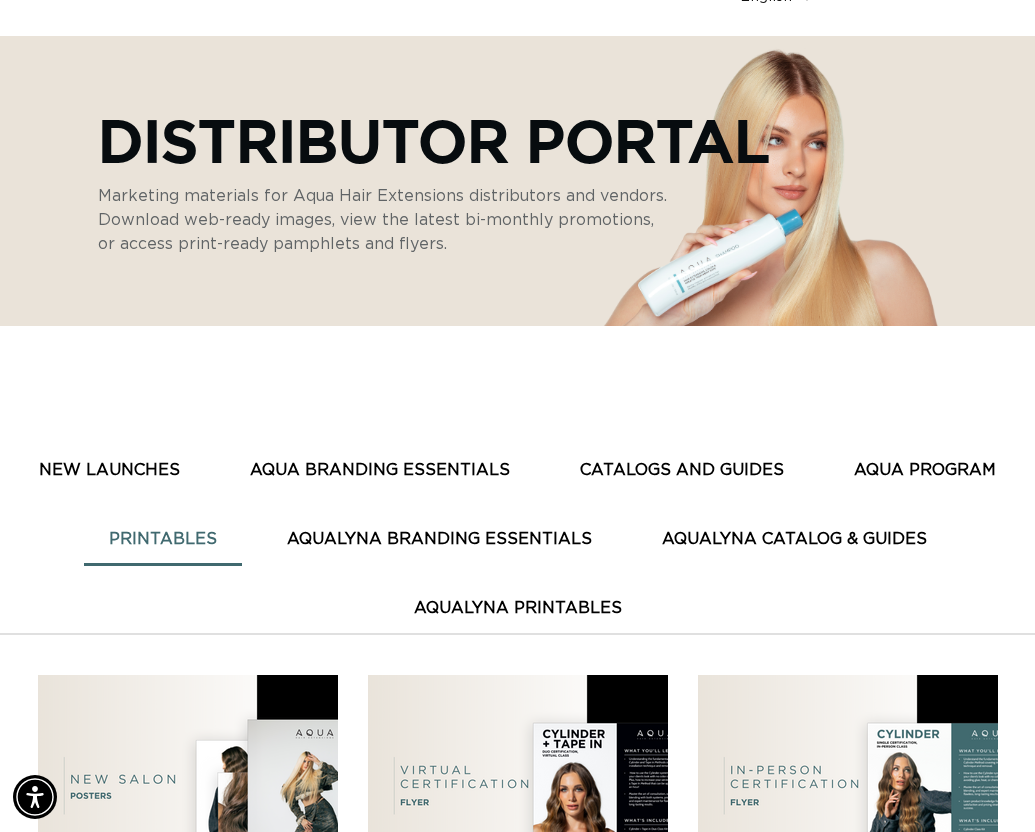 scroll, scrollTop: 0, scrollLeft: 0, axis: both 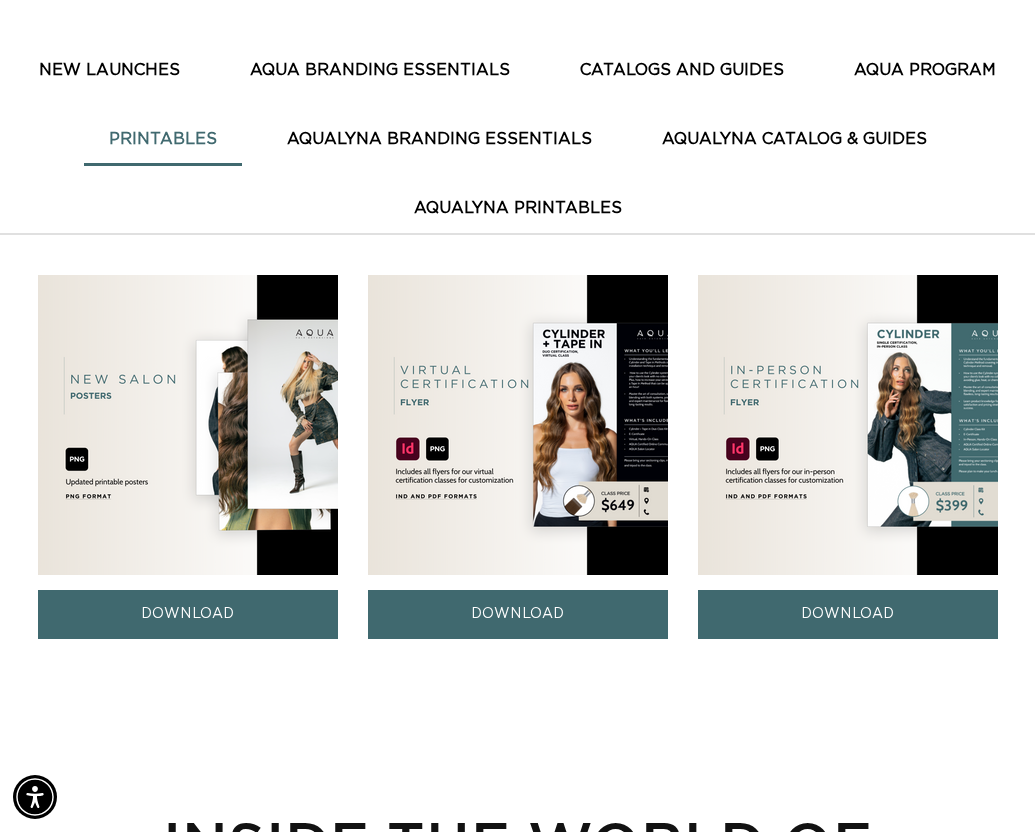 click on "AquaLyna Printables" at bounding box center [518, 208] 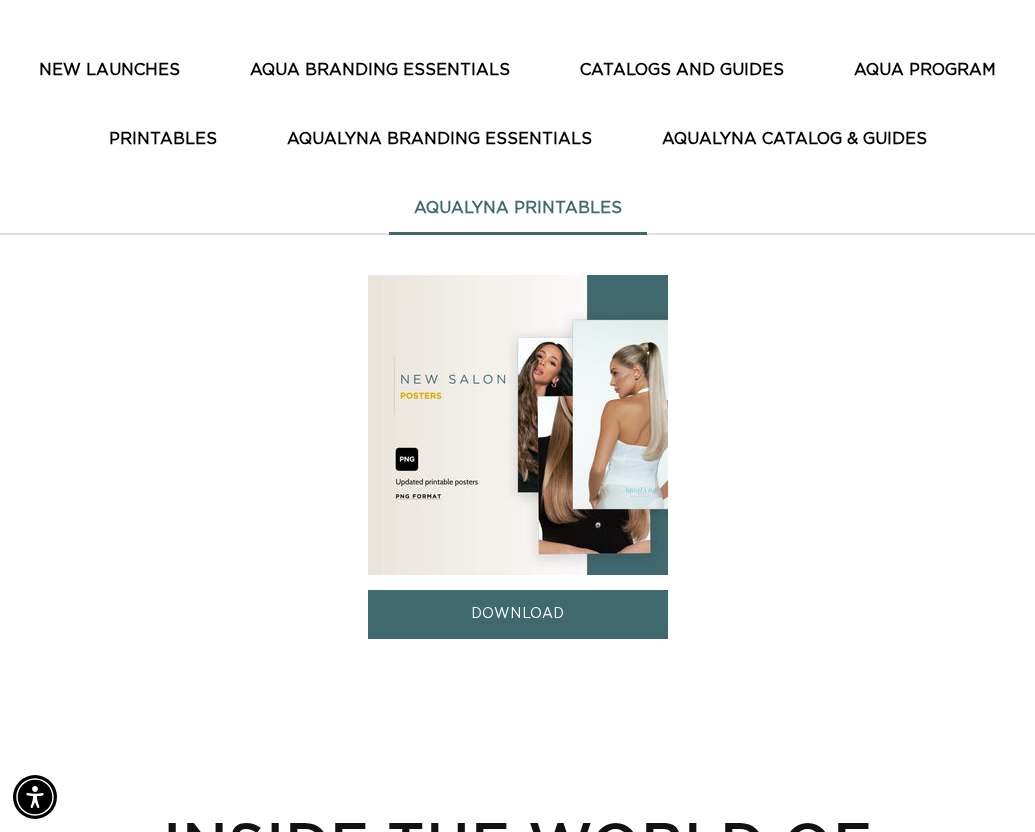 scroll, scrollTop: 0, scrollLeft: 893, axis: horizontal 